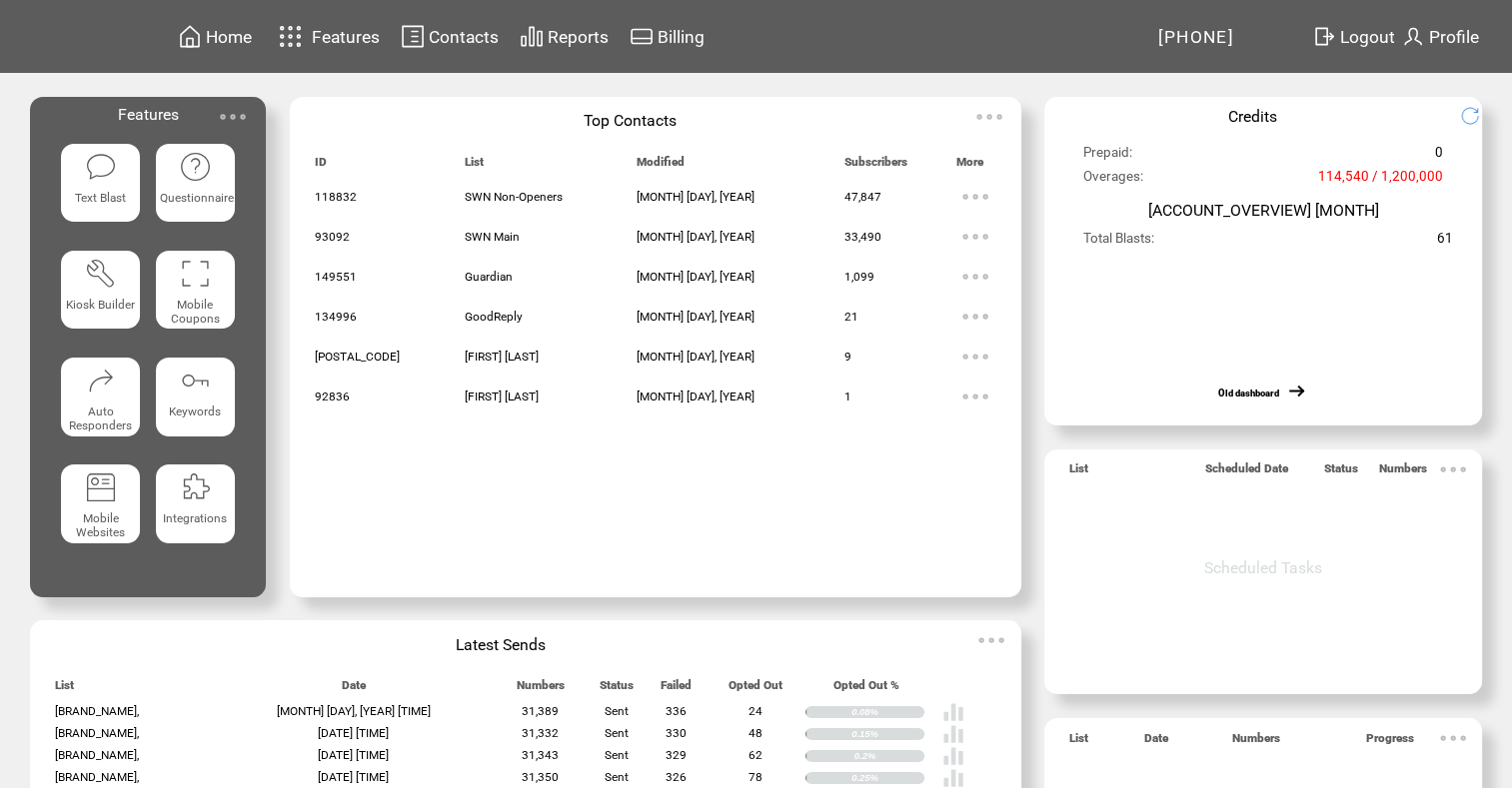 scroll, scrollTop: 0, scrollLeft: 0, axis: both 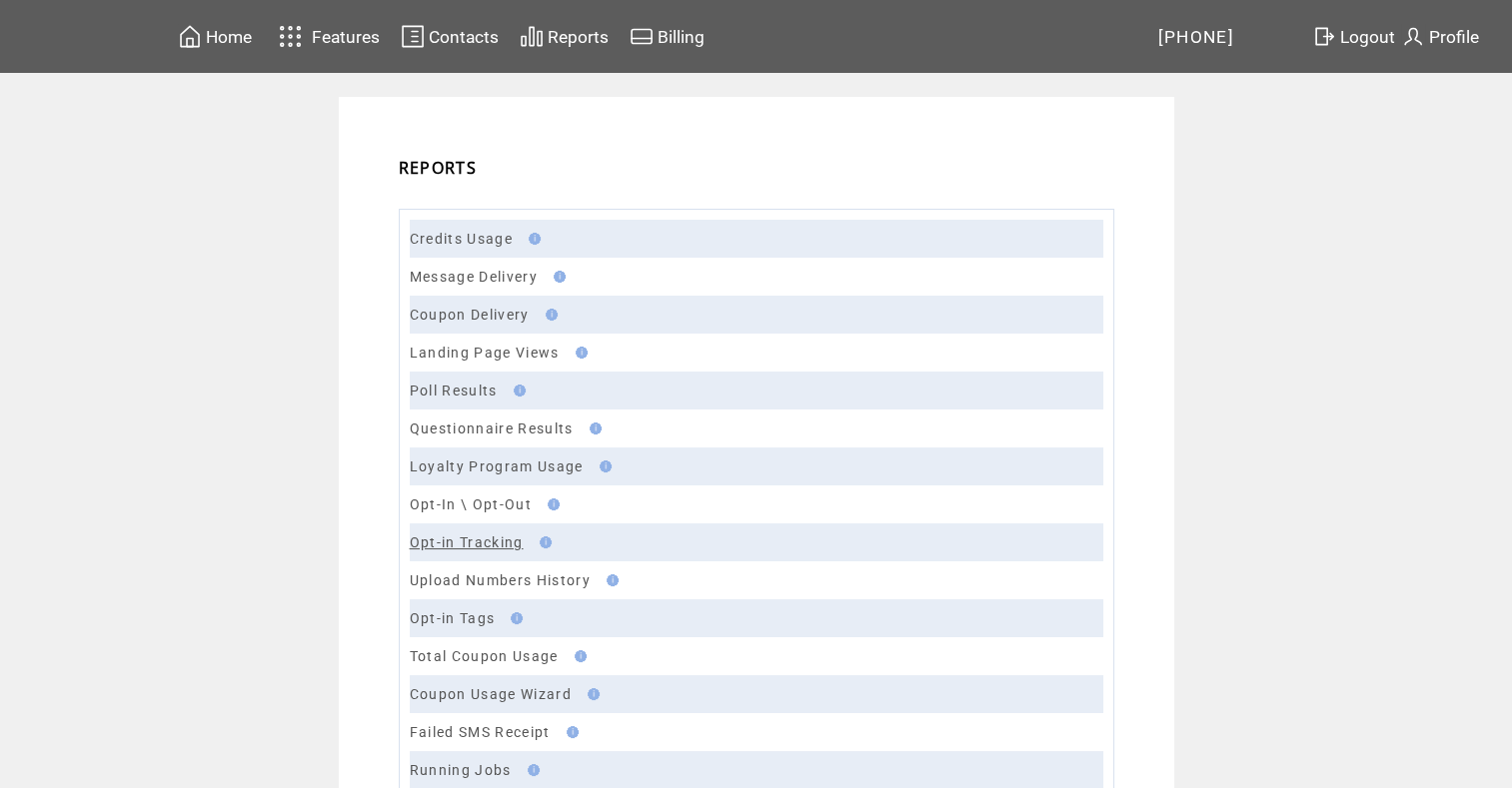 click on "Opt-in Tracking" at bounding box center (467, 542) 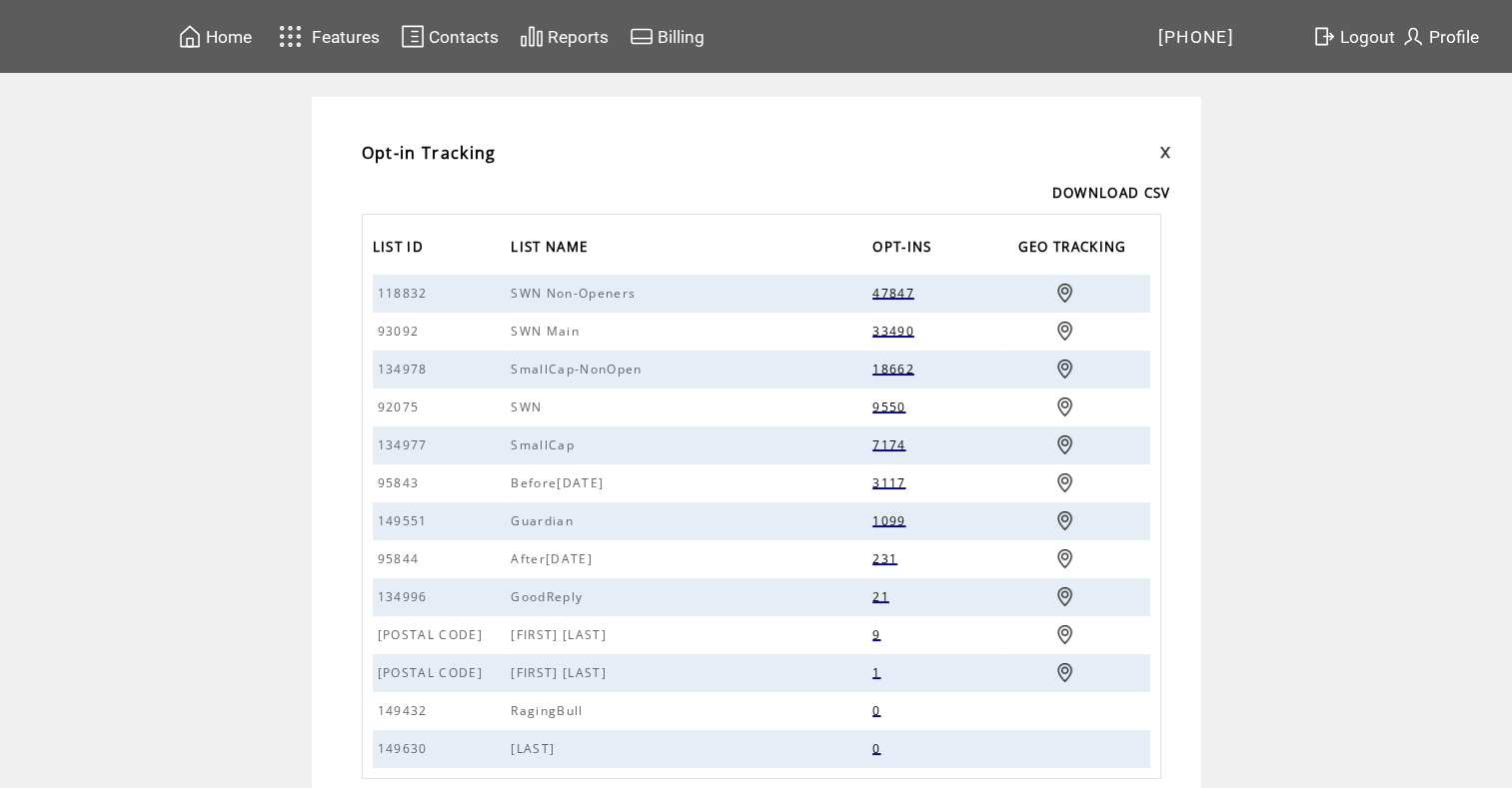 scroll, scrollTop: 99, scrollLeft: 0, axis: vertical 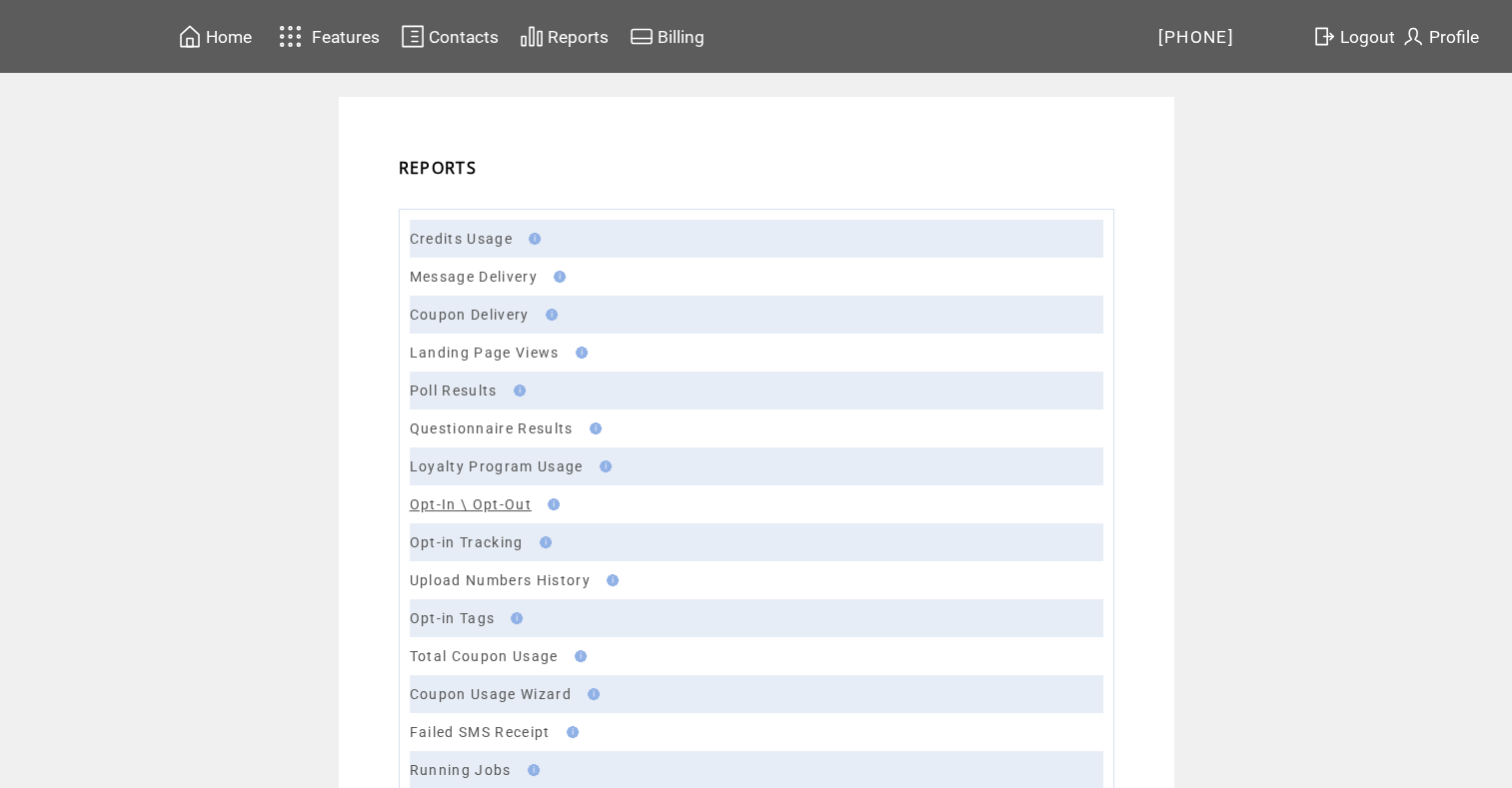 click on "Opt-In \ Opt-Out" at bounding box center [471, 504] 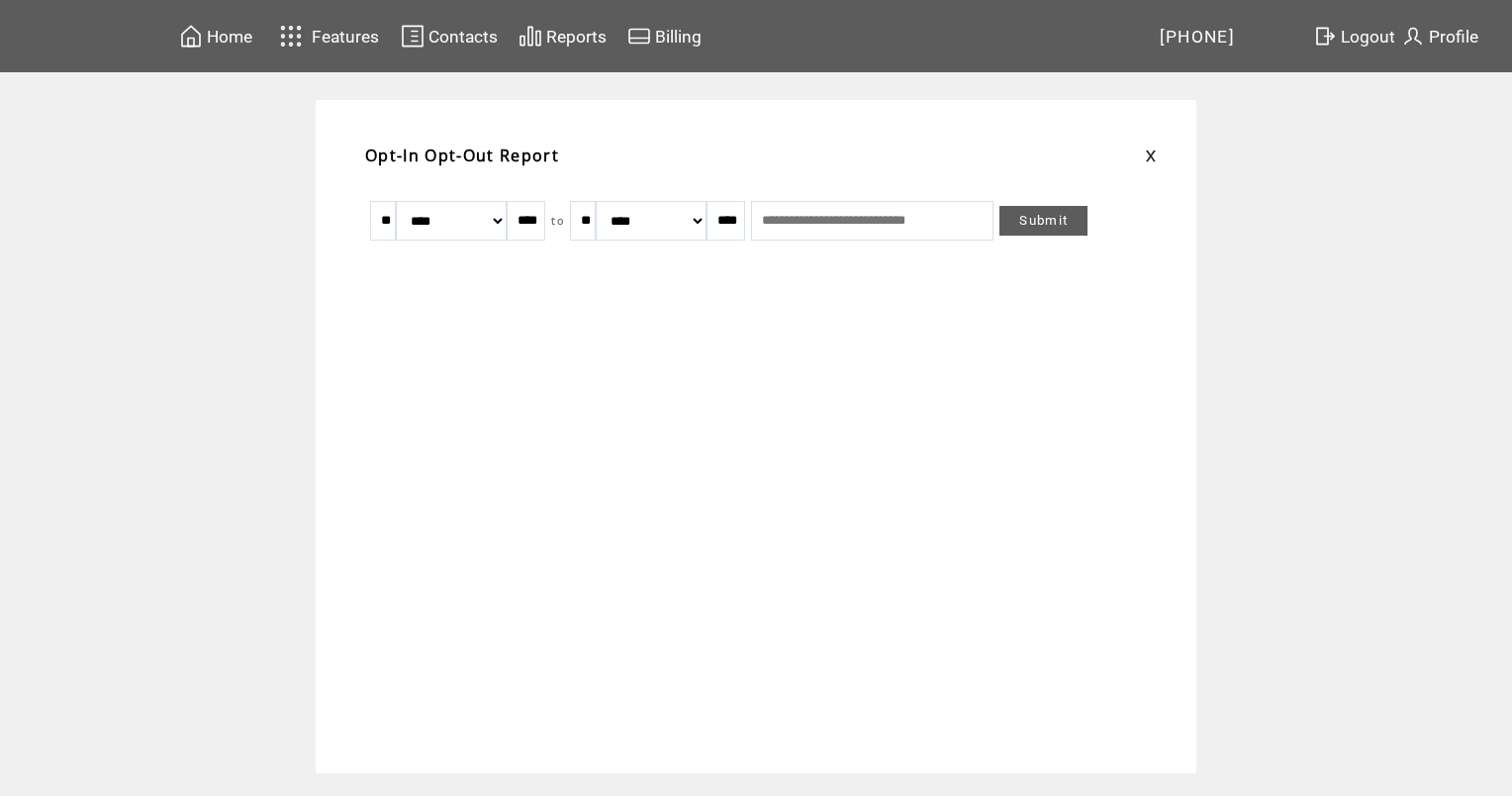 scroll, scrollTop: 0, scrollLeft: 0, axis: both 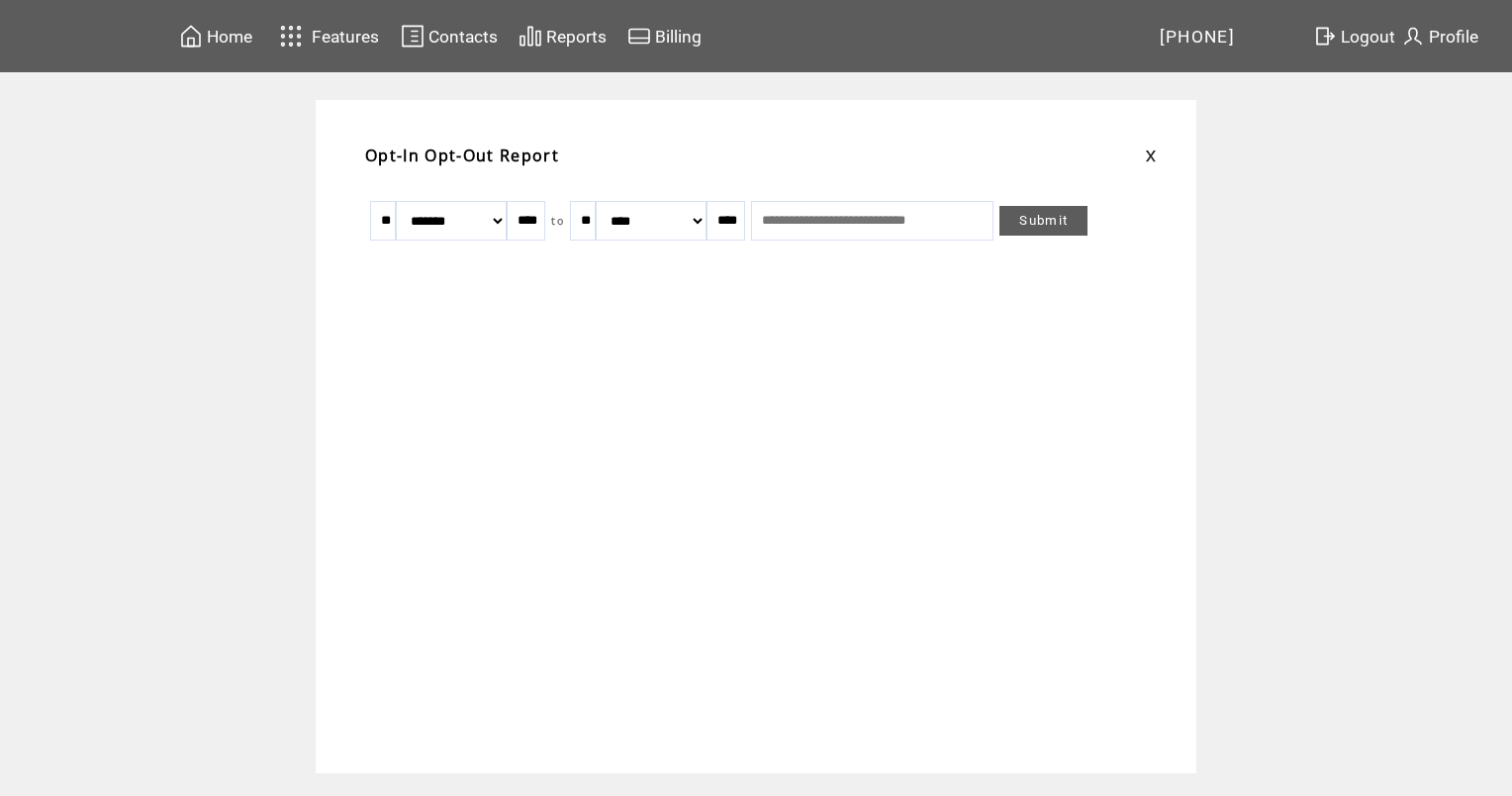 drag, startPoint x: 614, startPoint y: 213, endPoint x: 657, endPoint y: 214, distance: 43.011626 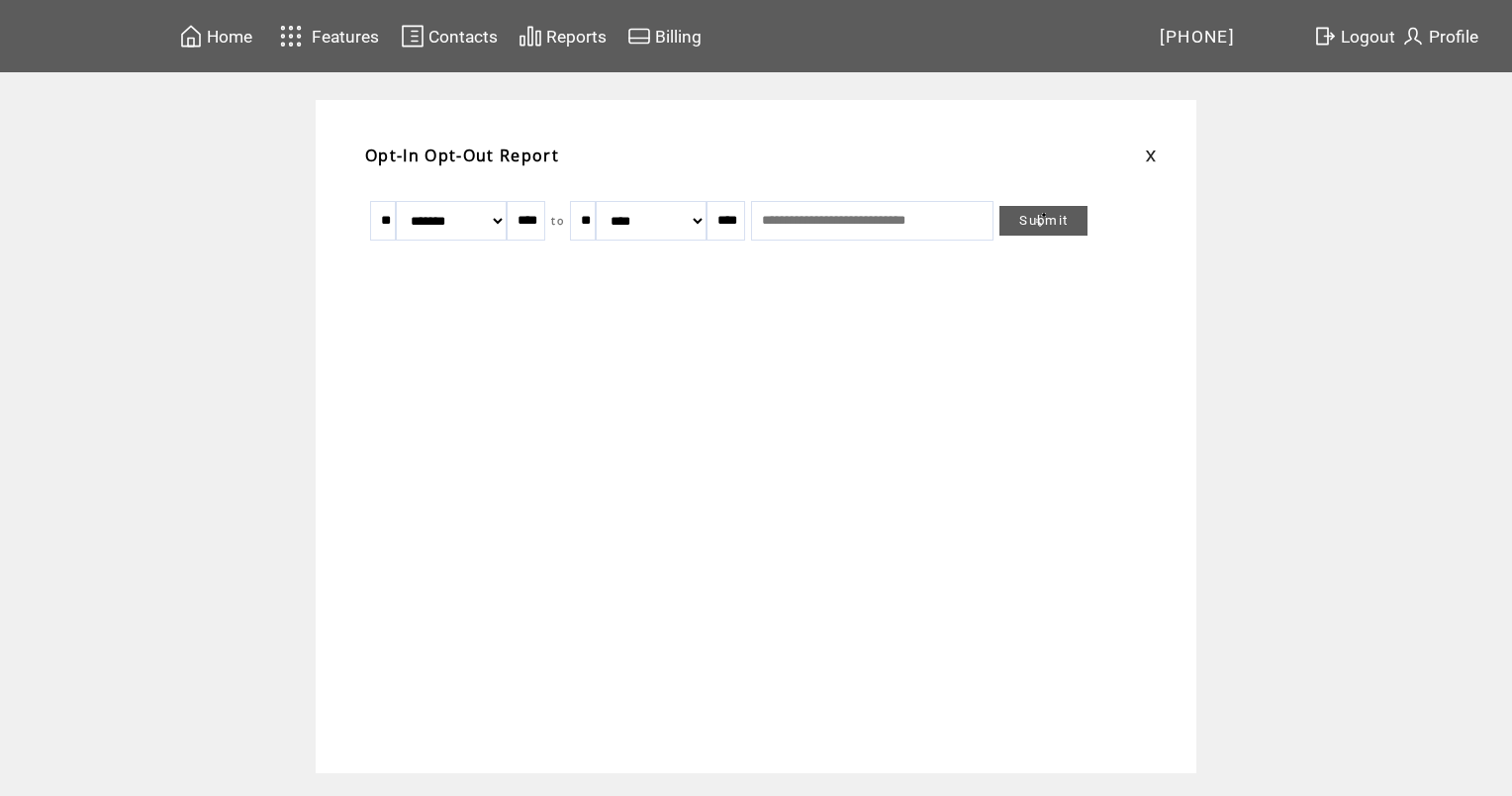 click on "Submit" at bounding box center (1043, 221) 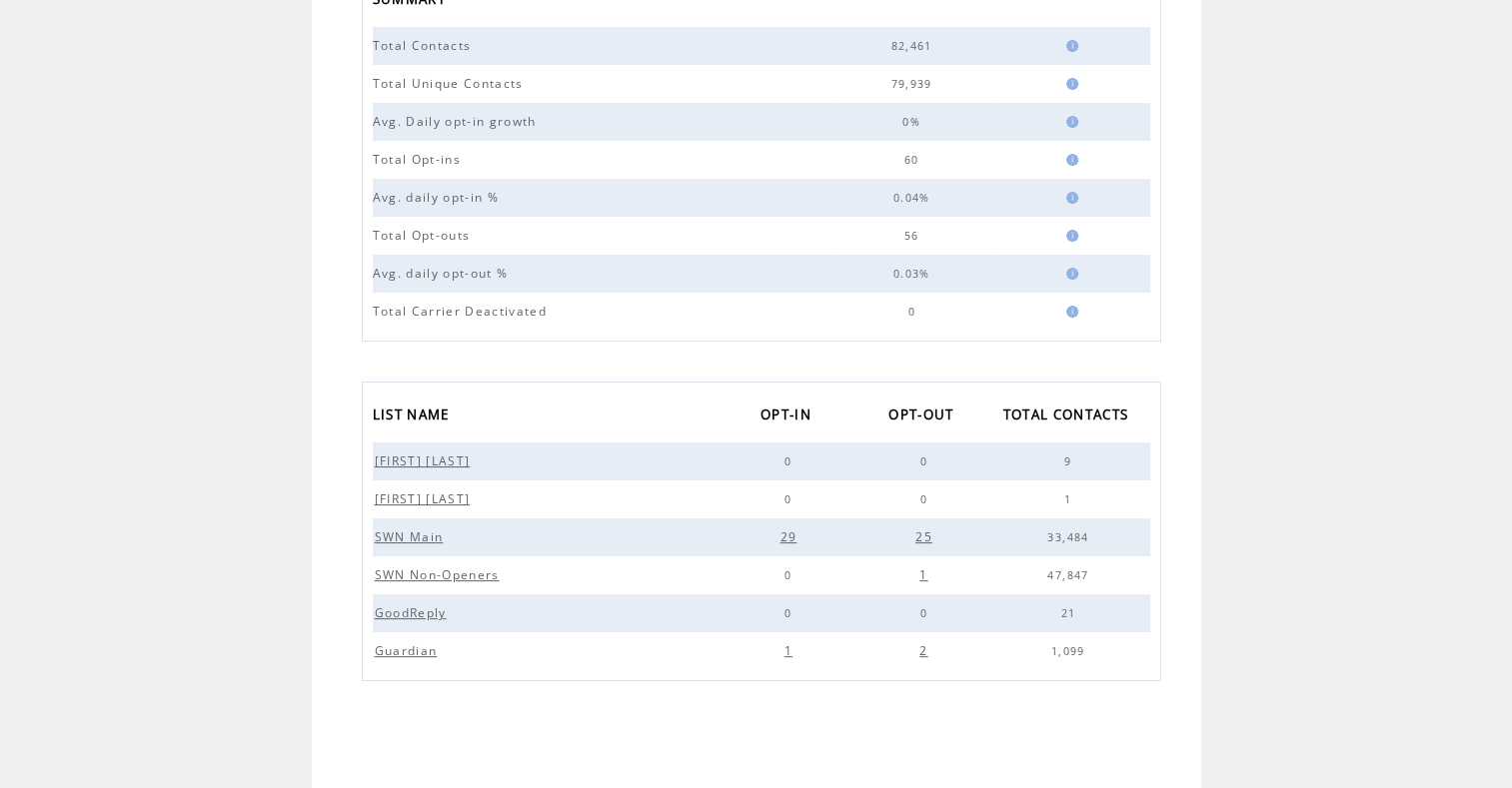 scroll, scrollTop: 0, scrollLeft: 0, axis: both 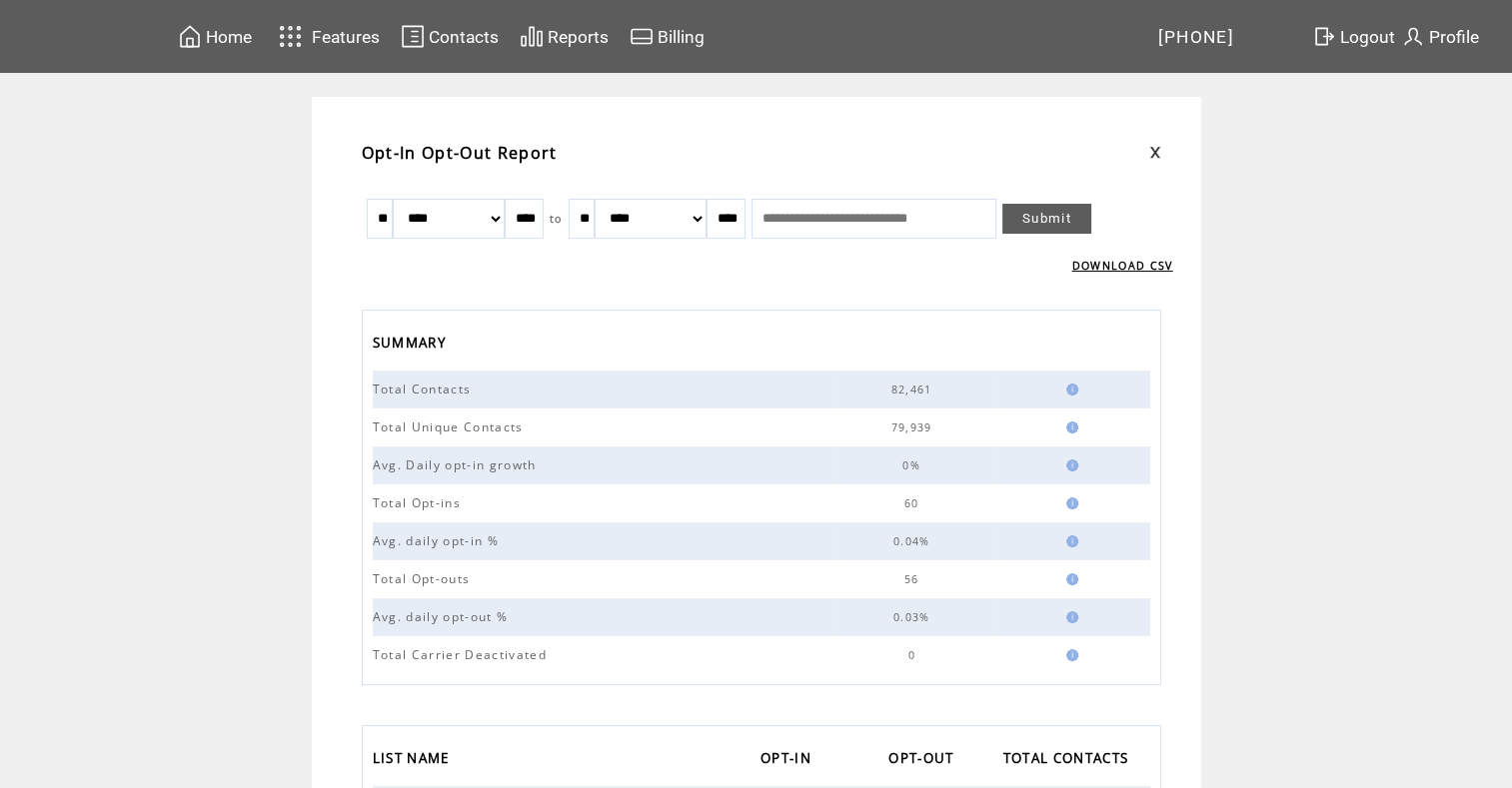 click on "Logout" at bounding box center [1367, 37] 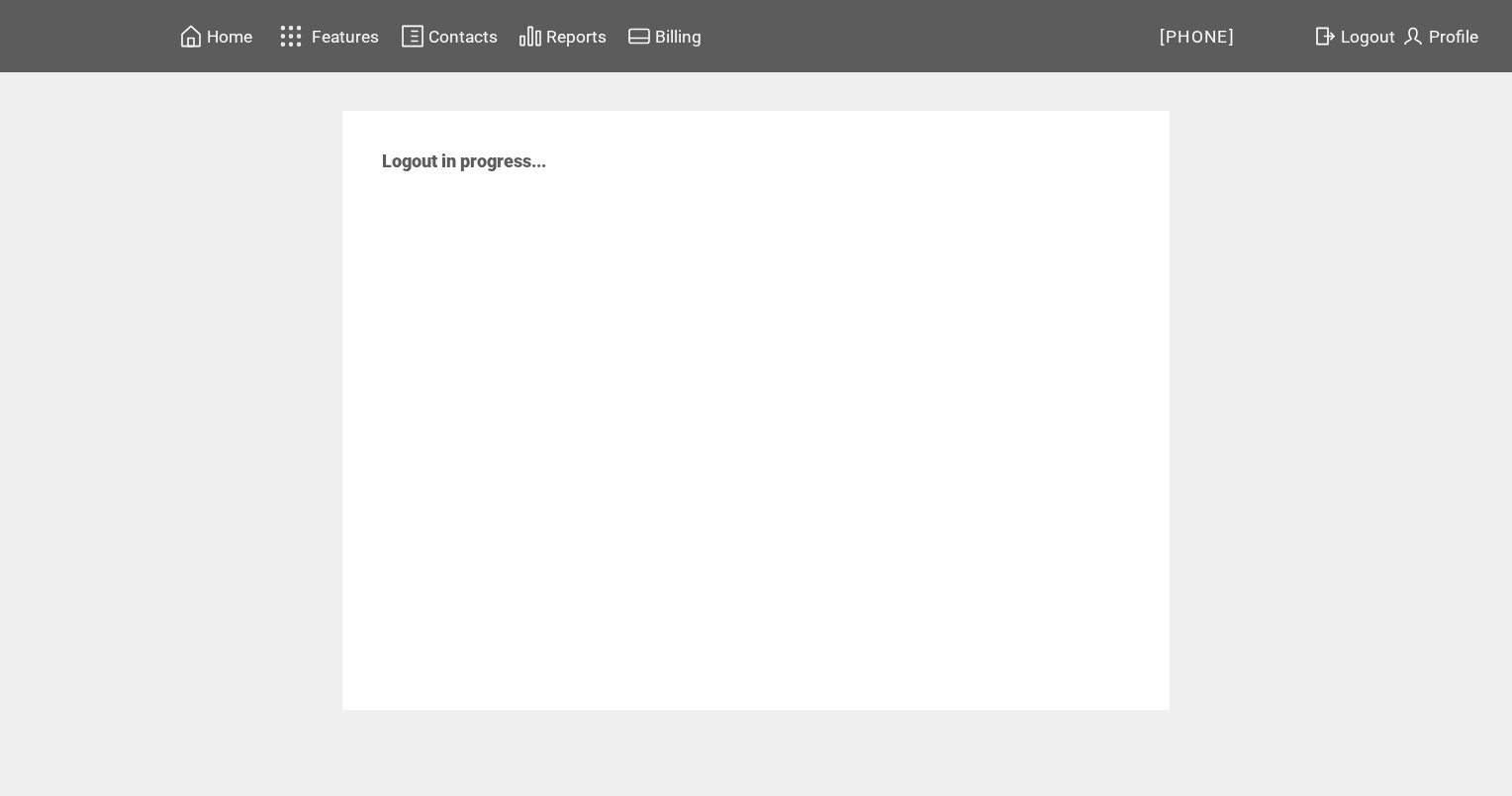 scroll, scrollTop: 0, scrollLeft: 0, axis: both 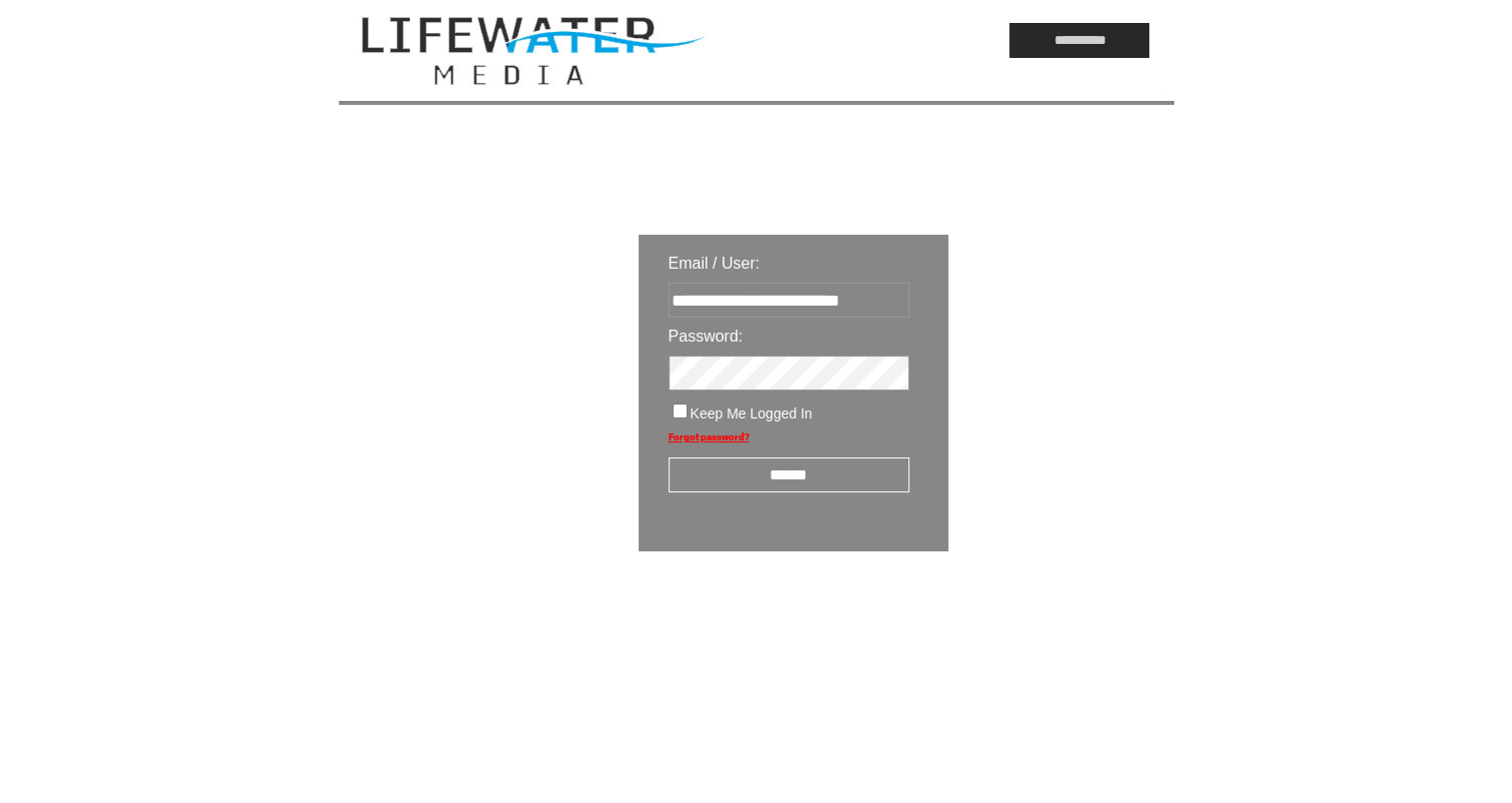 type on "**********" 